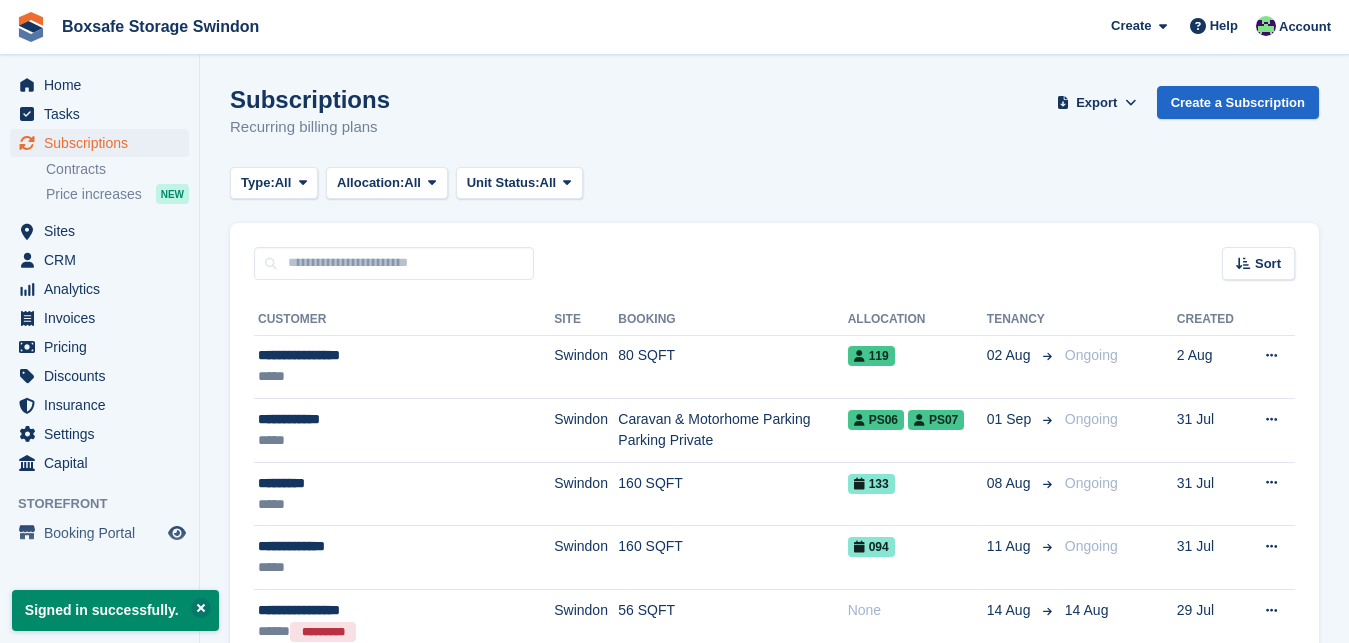 scroll, scrollTop: 0, scrollLeft: 0, axis: both 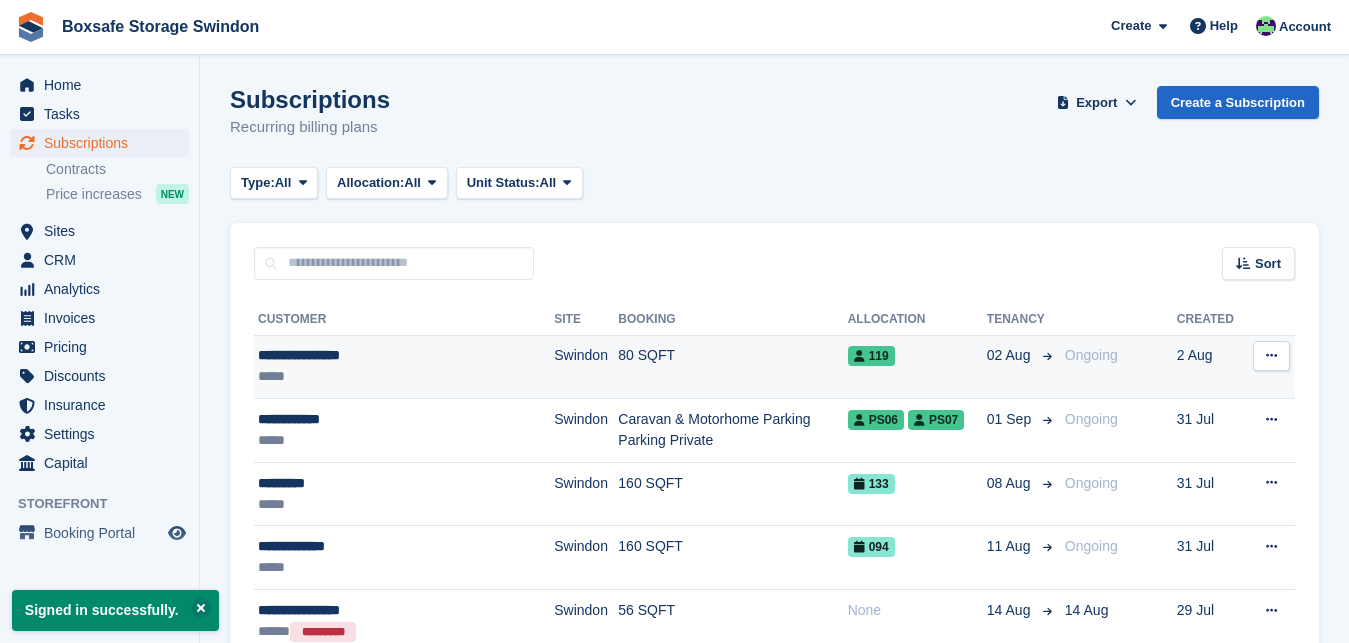 click on "**********" at bounding box center (382, 355) 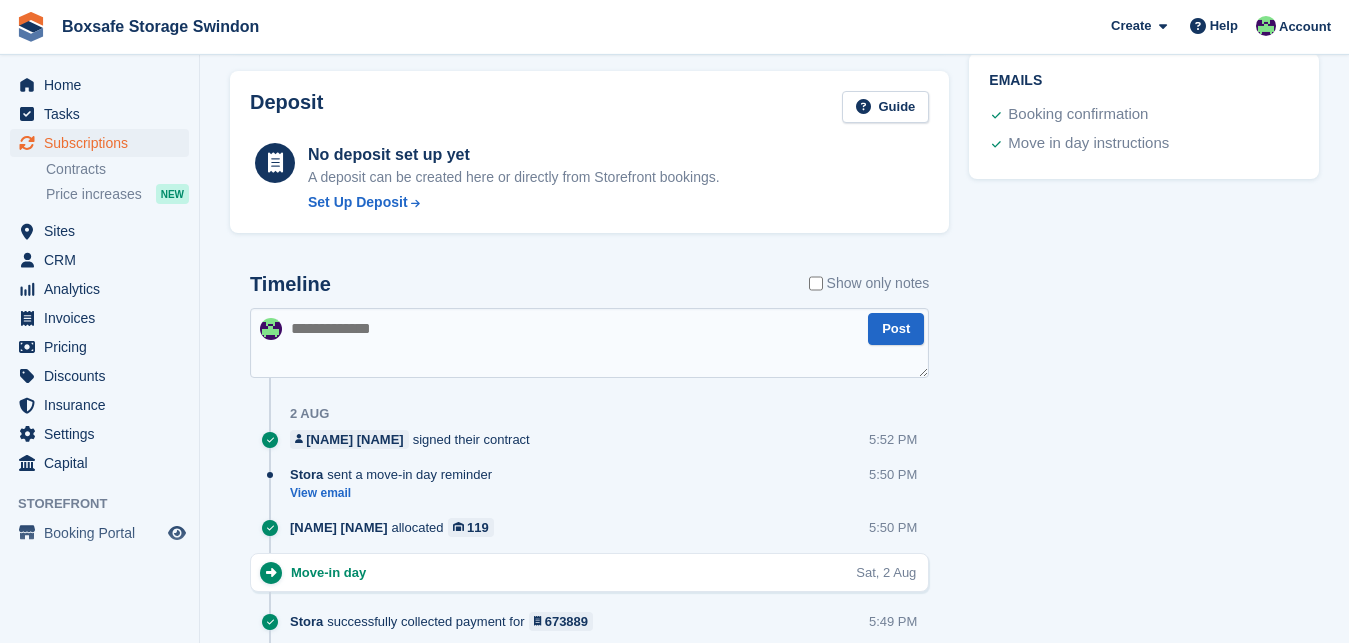scroll, scrollTop: 962, scrollLeft: 0, axis: vertical 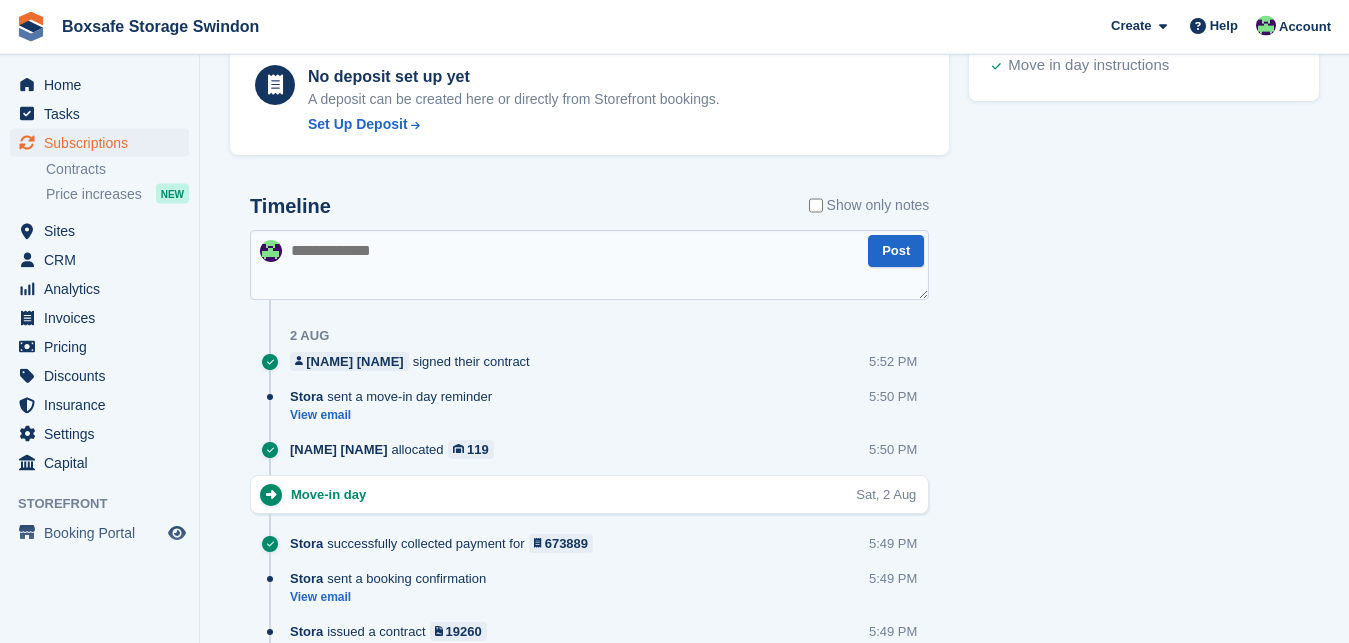 click at bounding box center [589, 265] 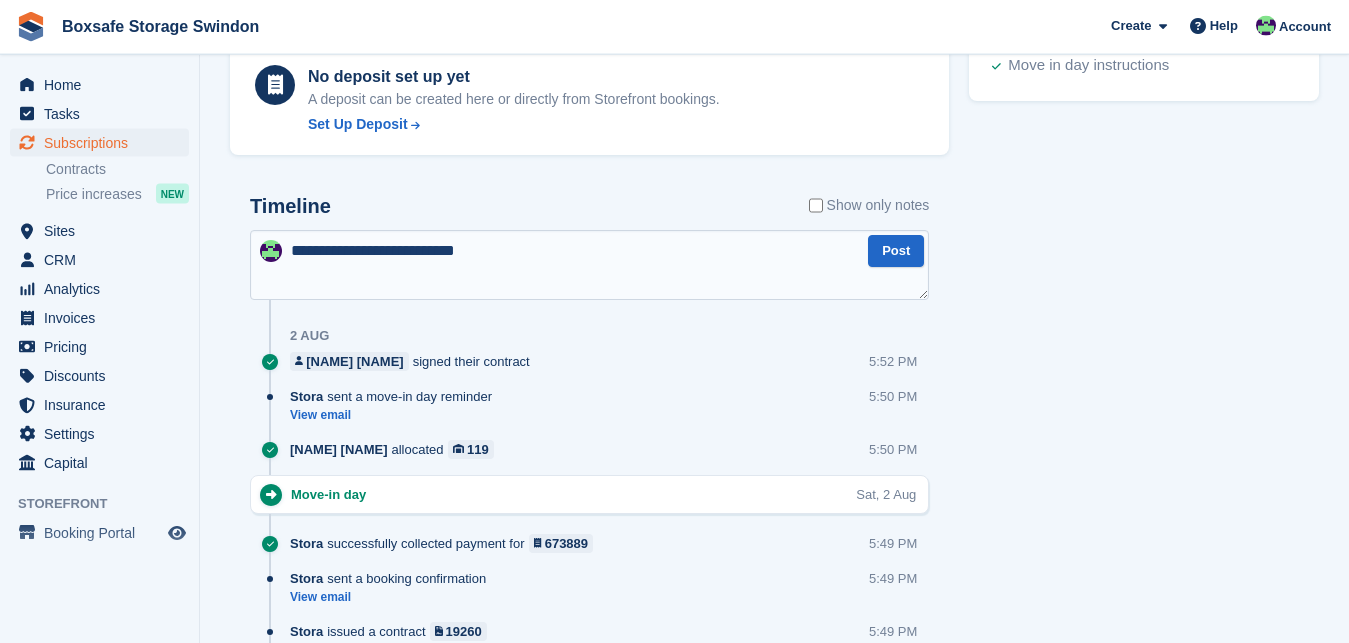 type on "**********" 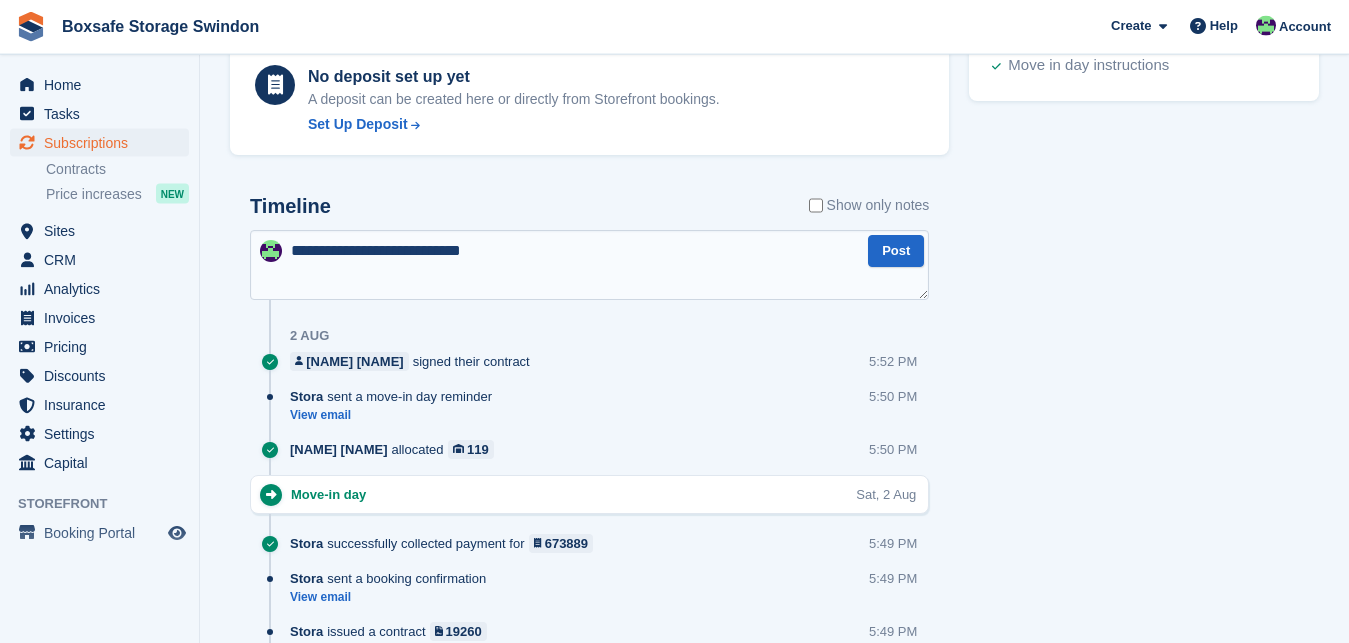 type 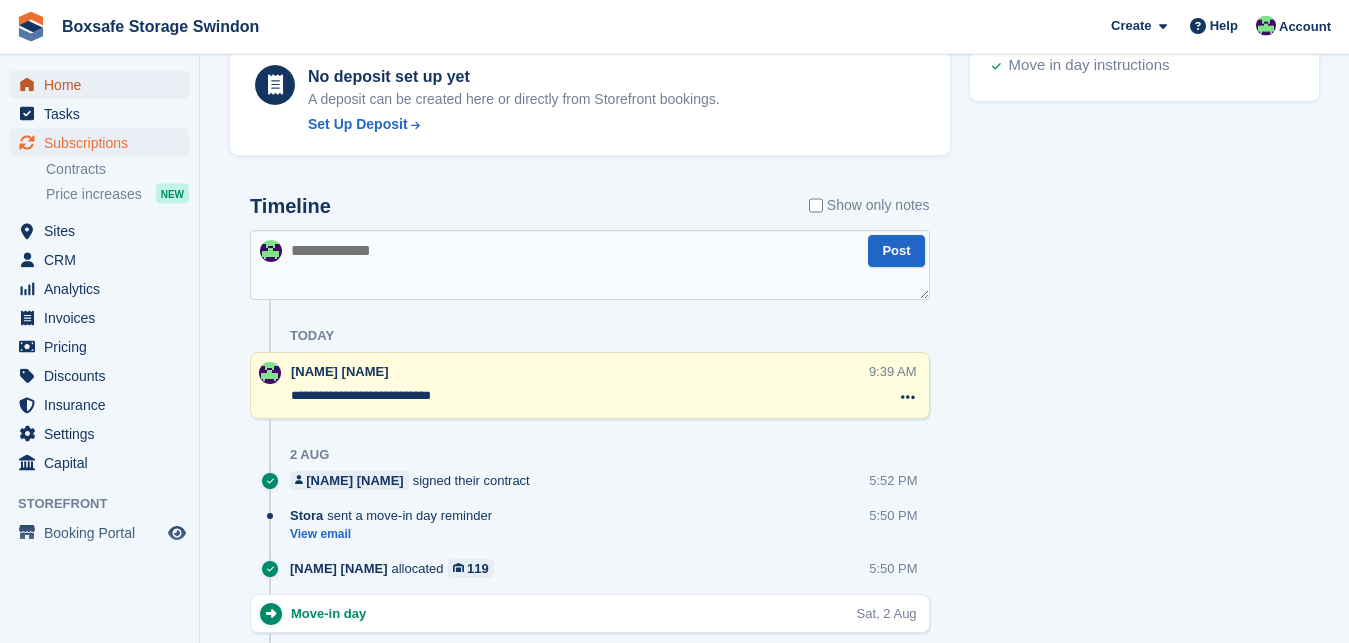 click on "Home" at bounding box center [104, 85] 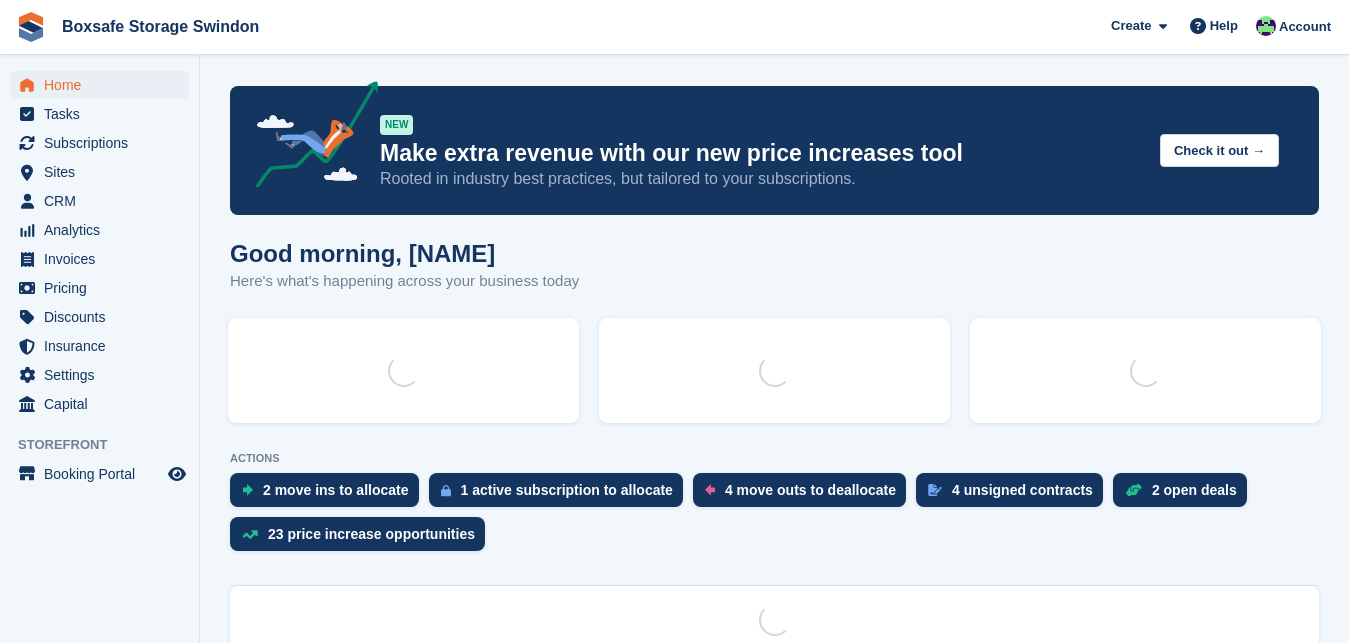 scroll, scrollTop: 0, scrollLeft: 0, axis: both 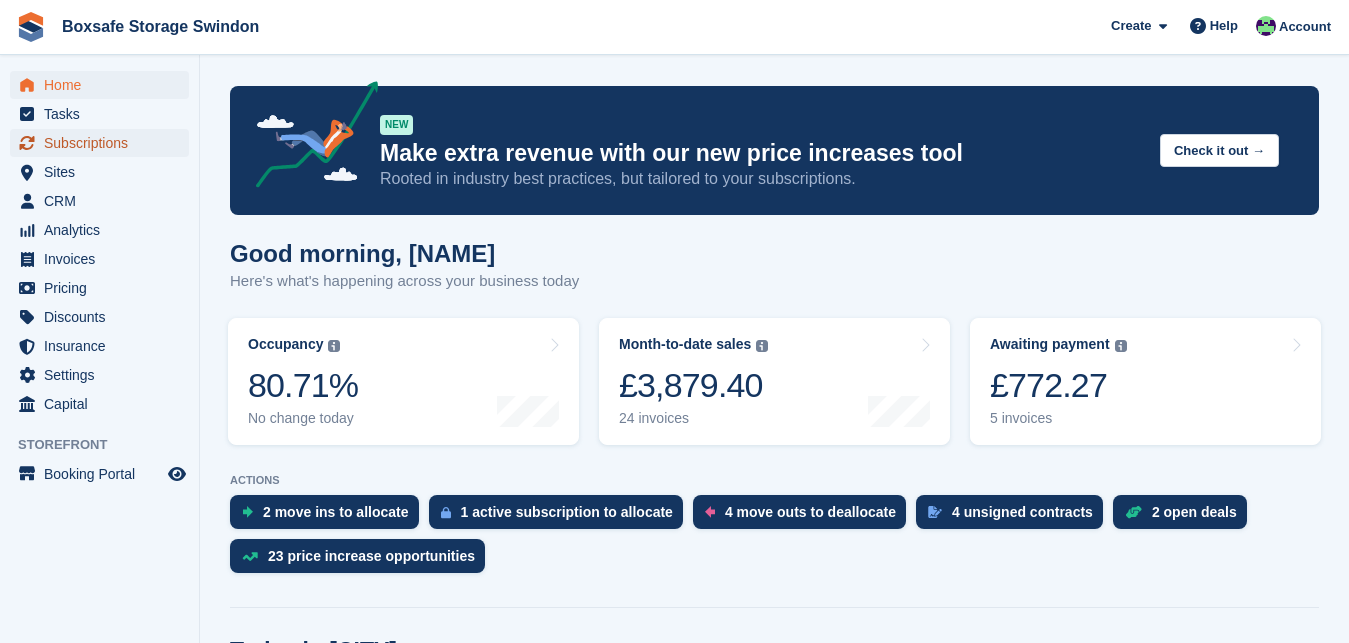 click on "Subscriptions" at bounding box center (104, 143) 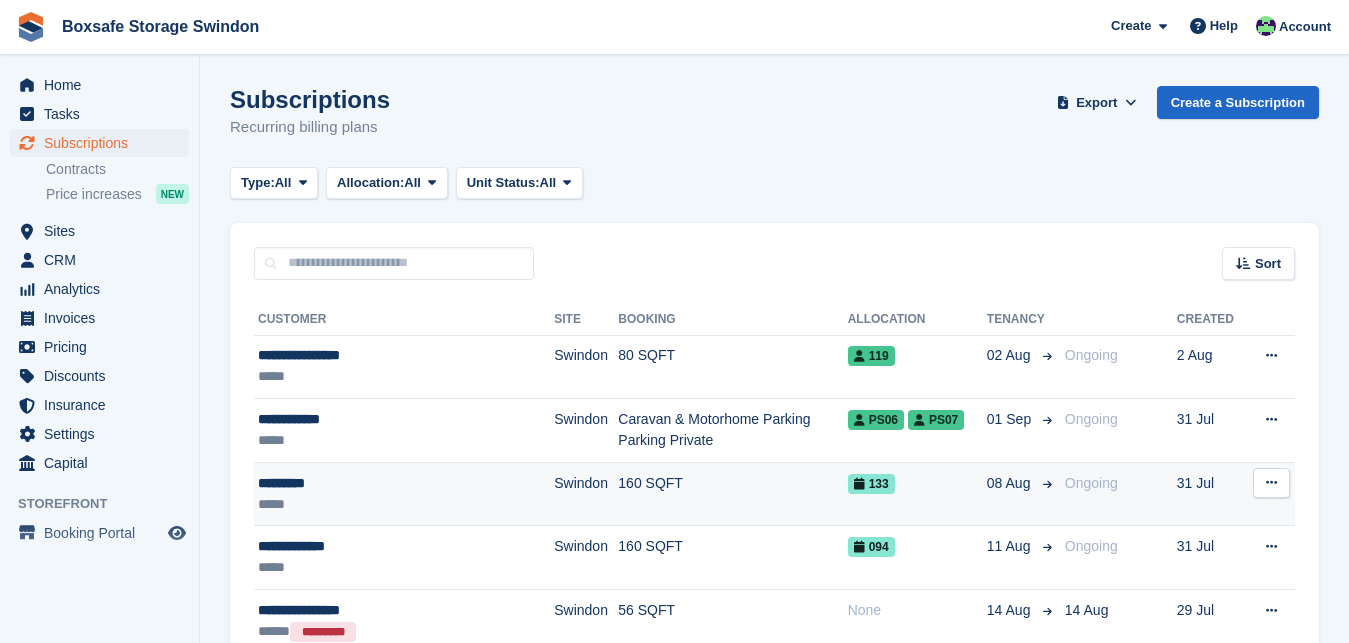 scroll, scrollTop: 0, scrollLeft: 0, axis: both 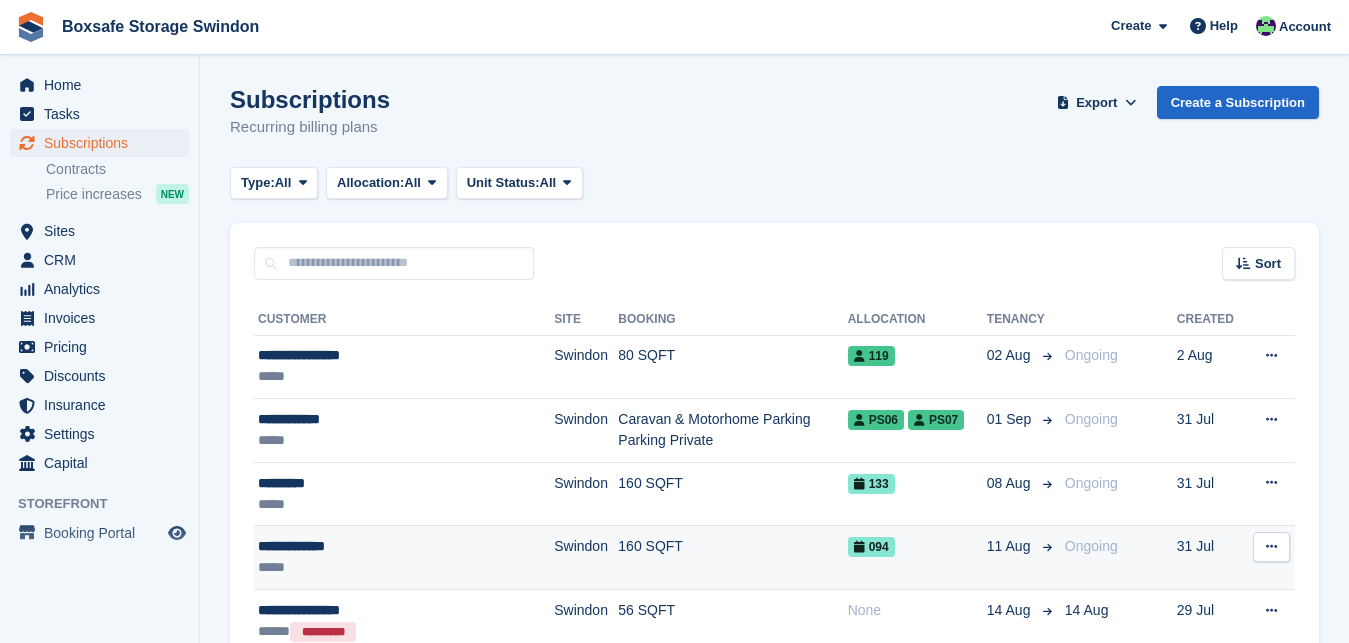 click on "**********" at bounding box center [382, 546] 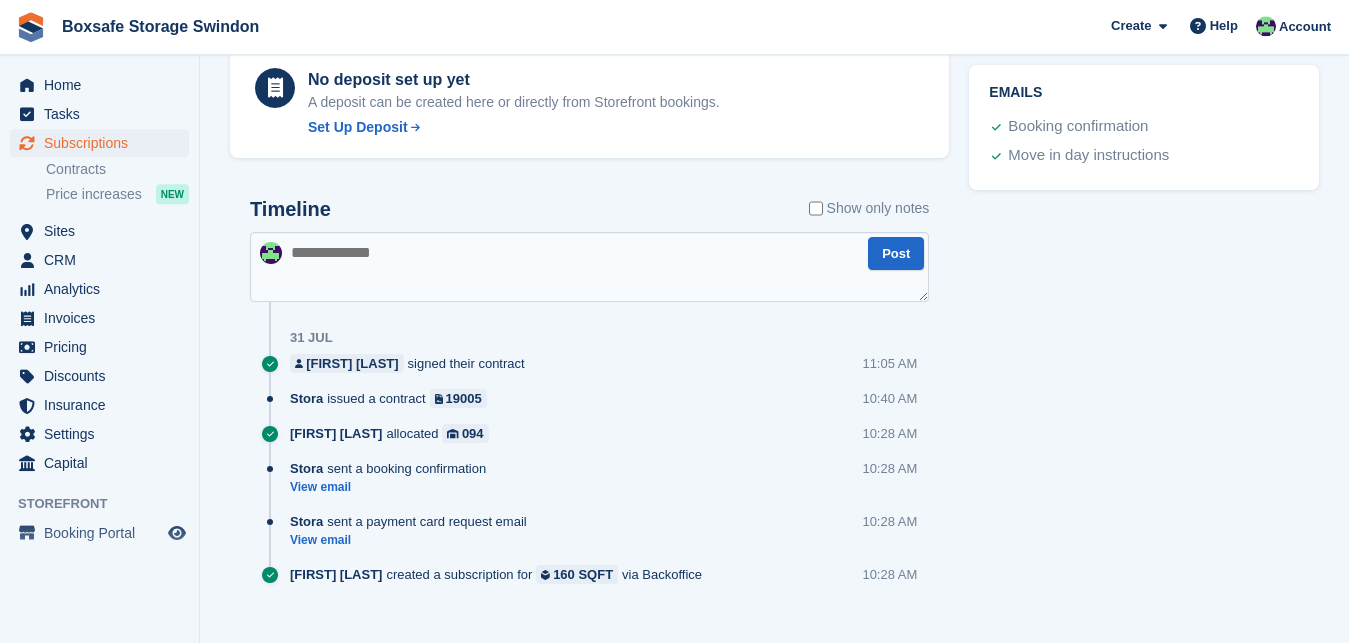 scroll, scrollTop: 919, scrollLeft: 0, axis: vertical 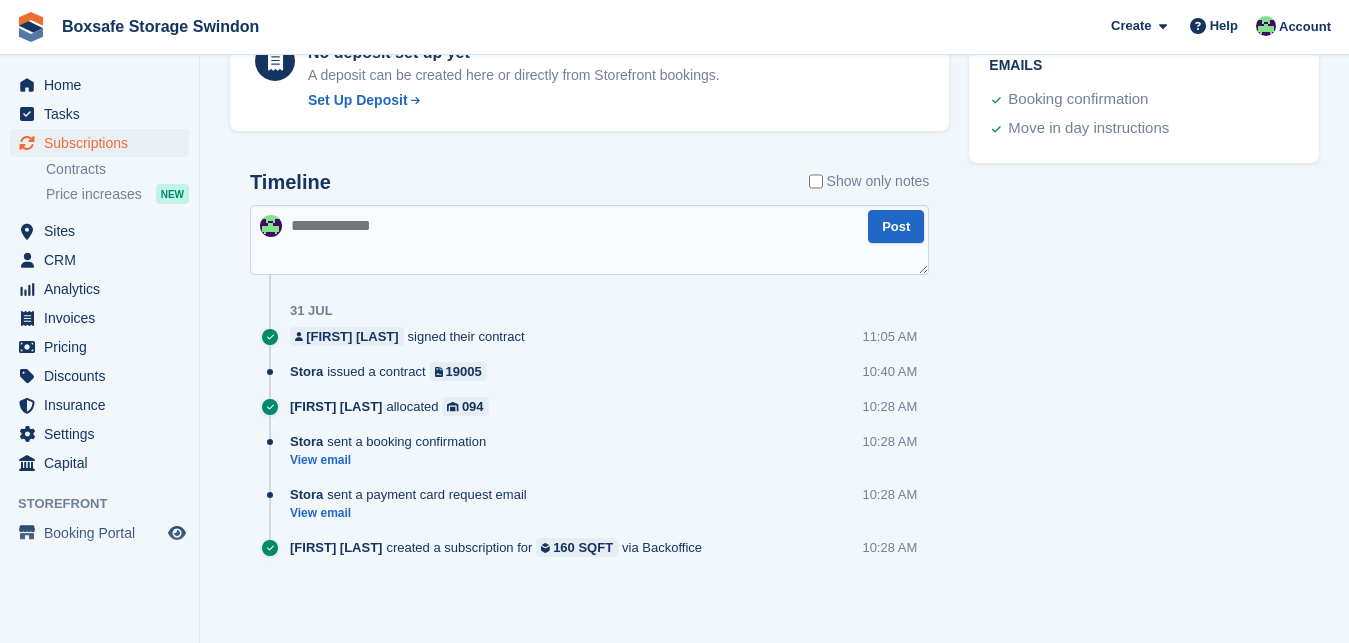 click at bounding box center [589, 240] 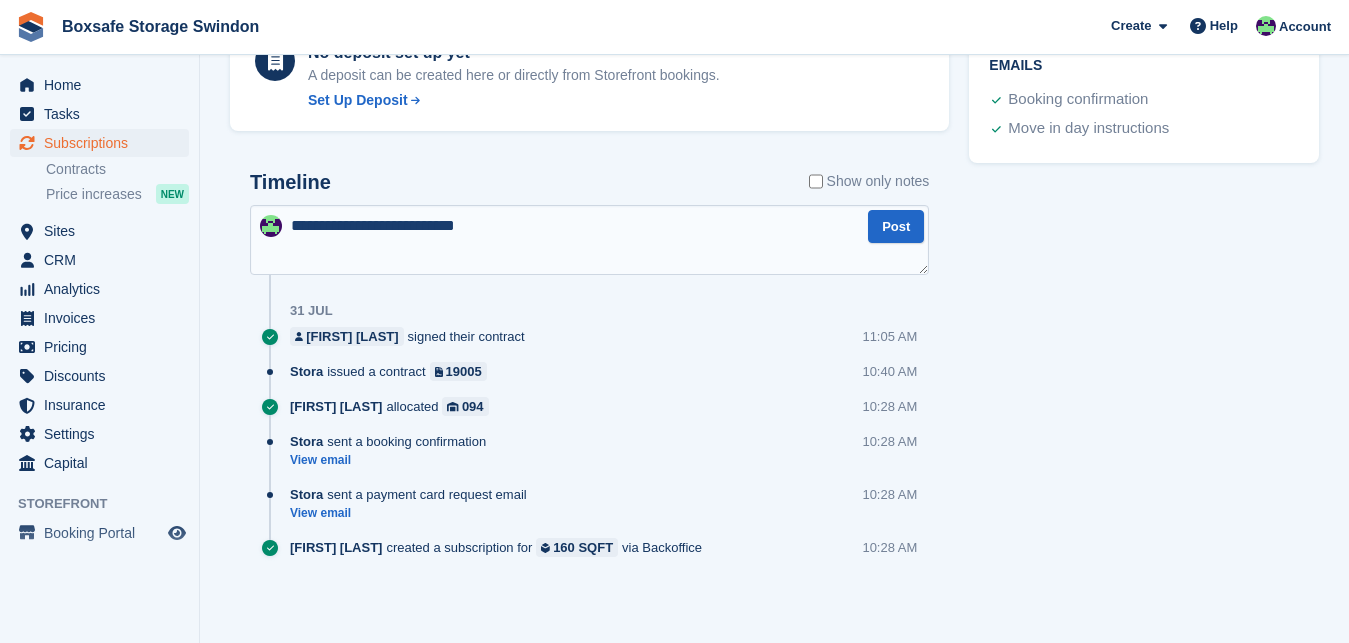 type on "**********" 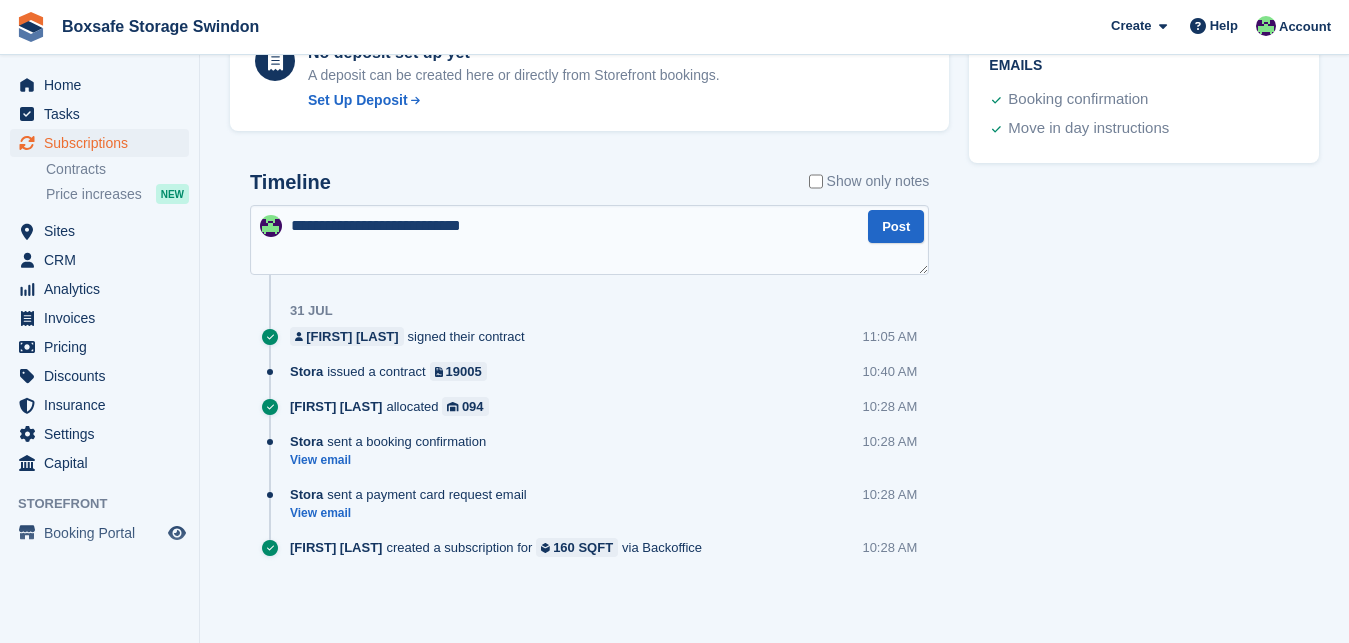 type 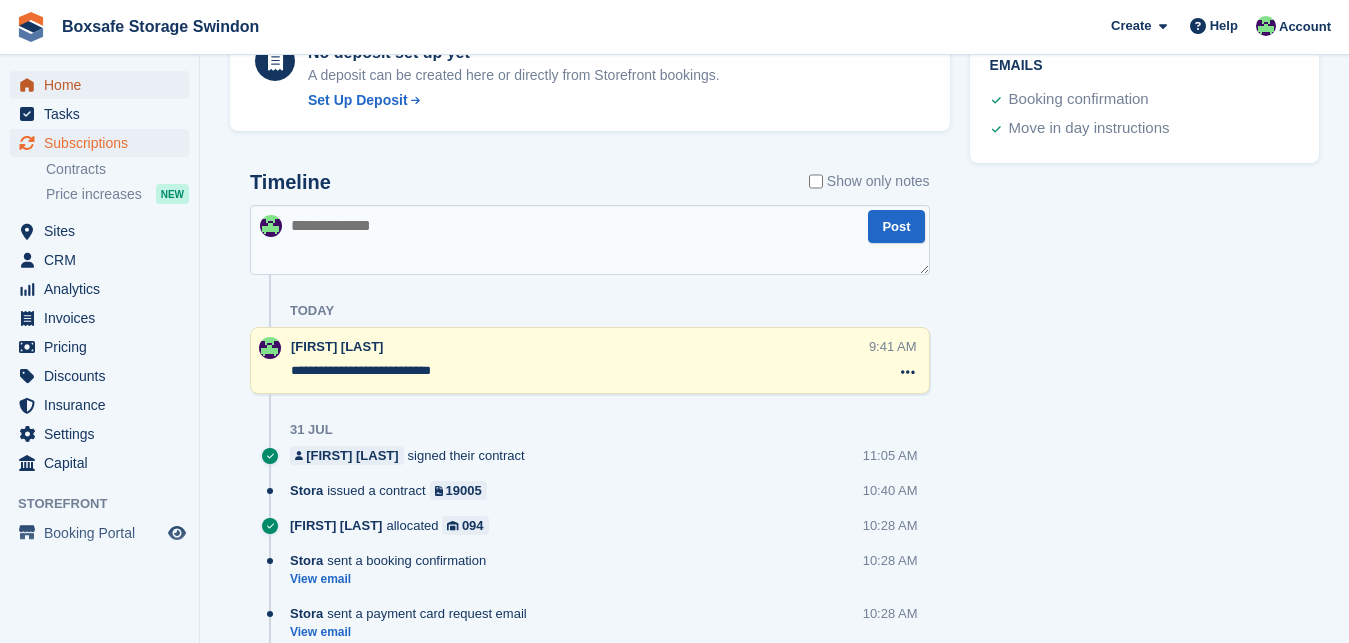 click on "Home" at bounding box center [104, 85] 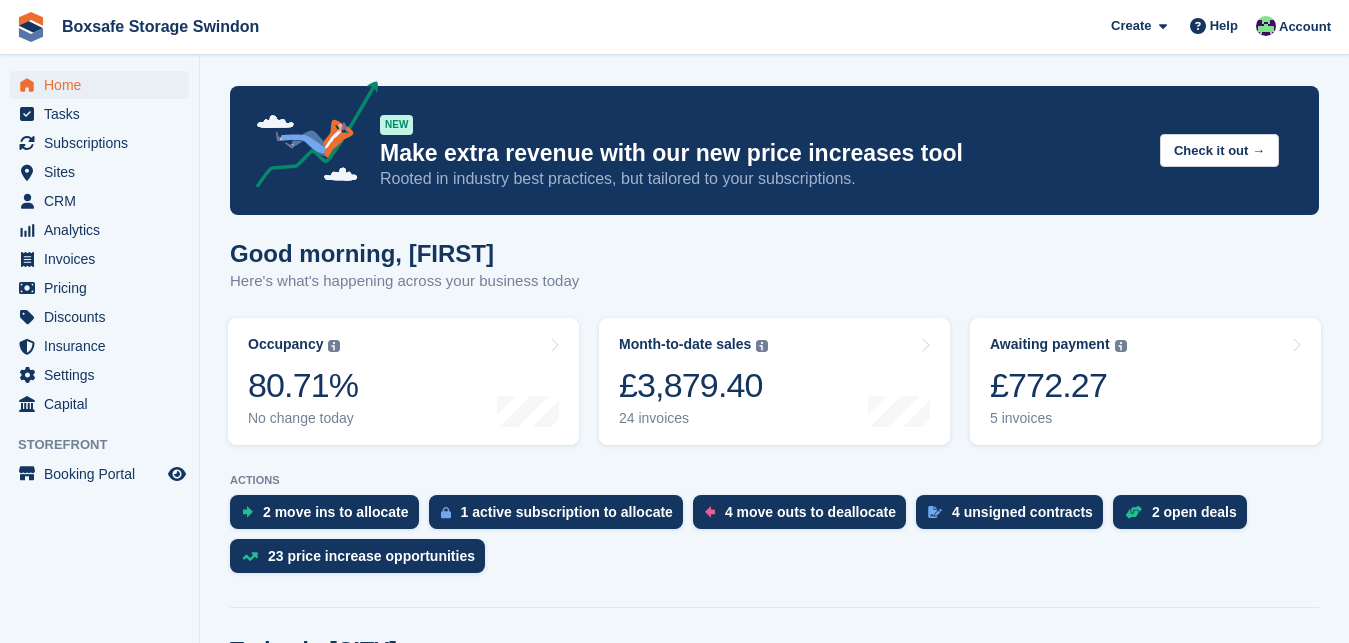 scroll, scrollTop: 0, scrollLeft: 0, axis: both 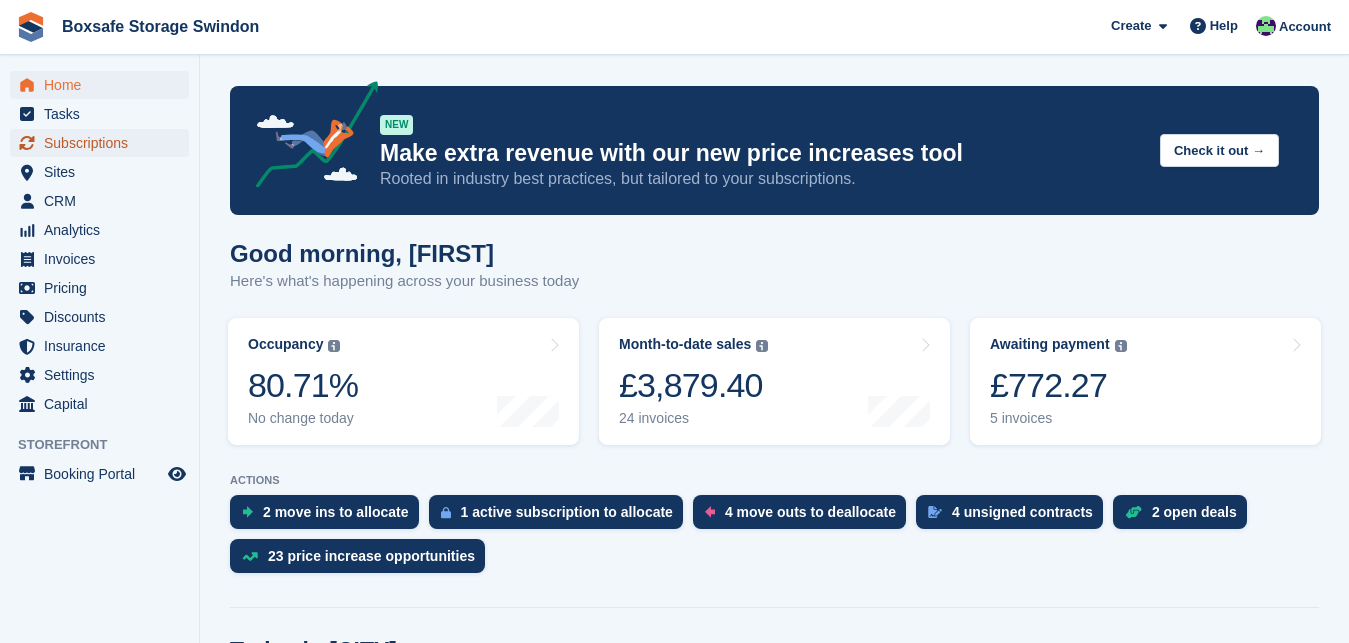 click on "Subscriptions" at bounding box center [104, 143] 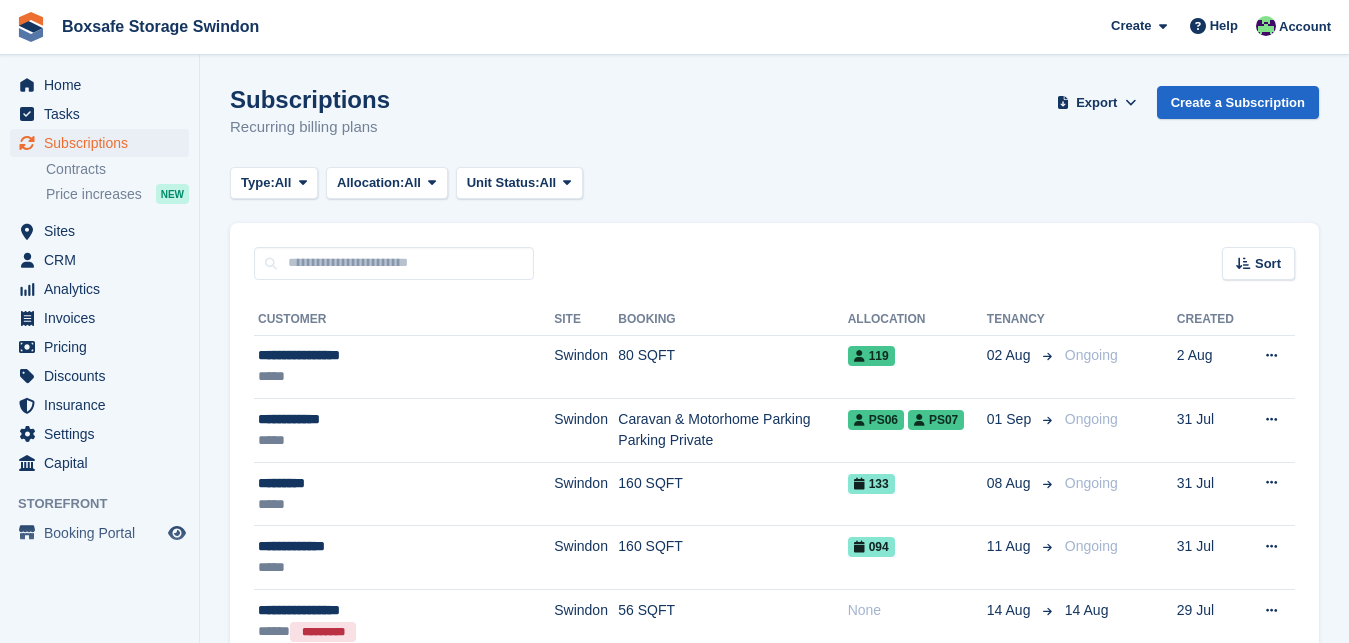 scroll, scrollTop: 0, scrollLeft: 0, axis: both 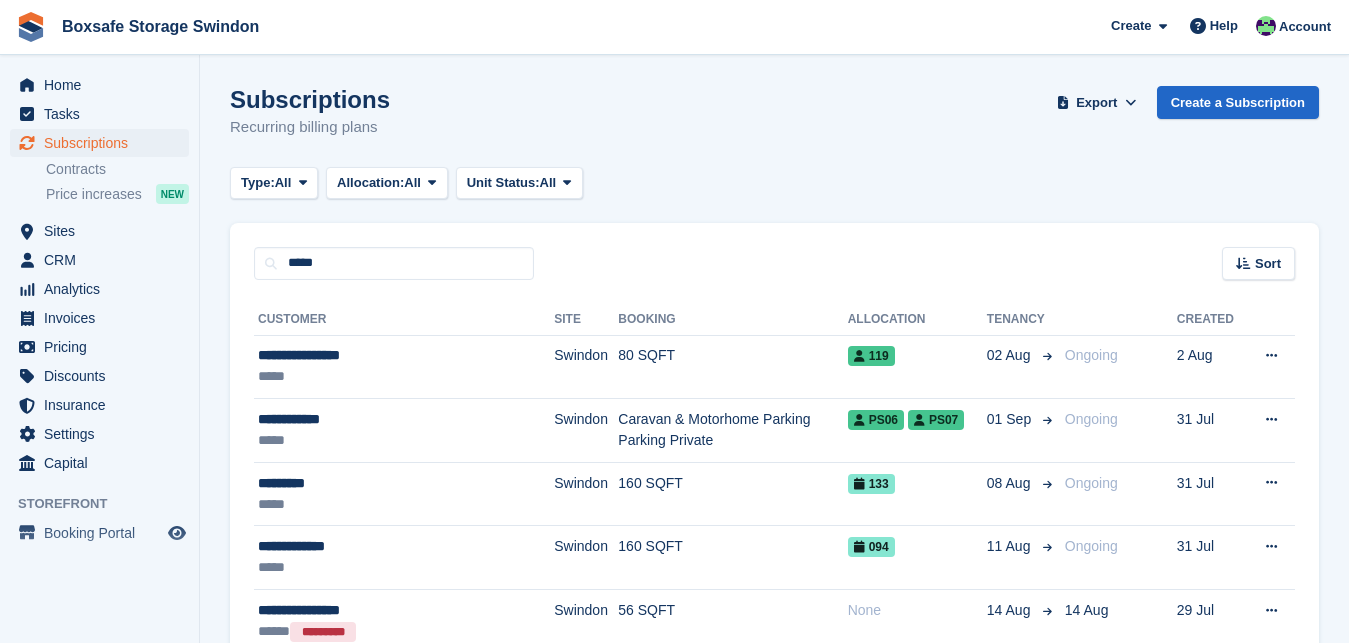 type on "*****" 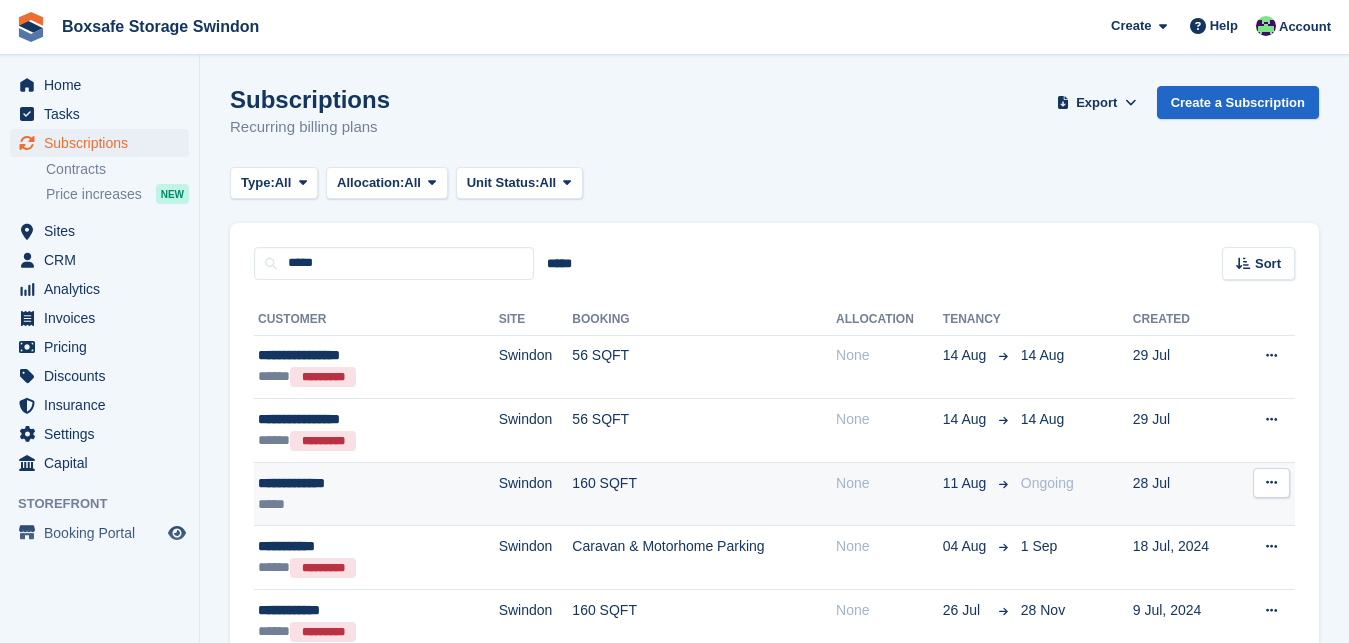 click on "**********" at bounding box center (345, 483) 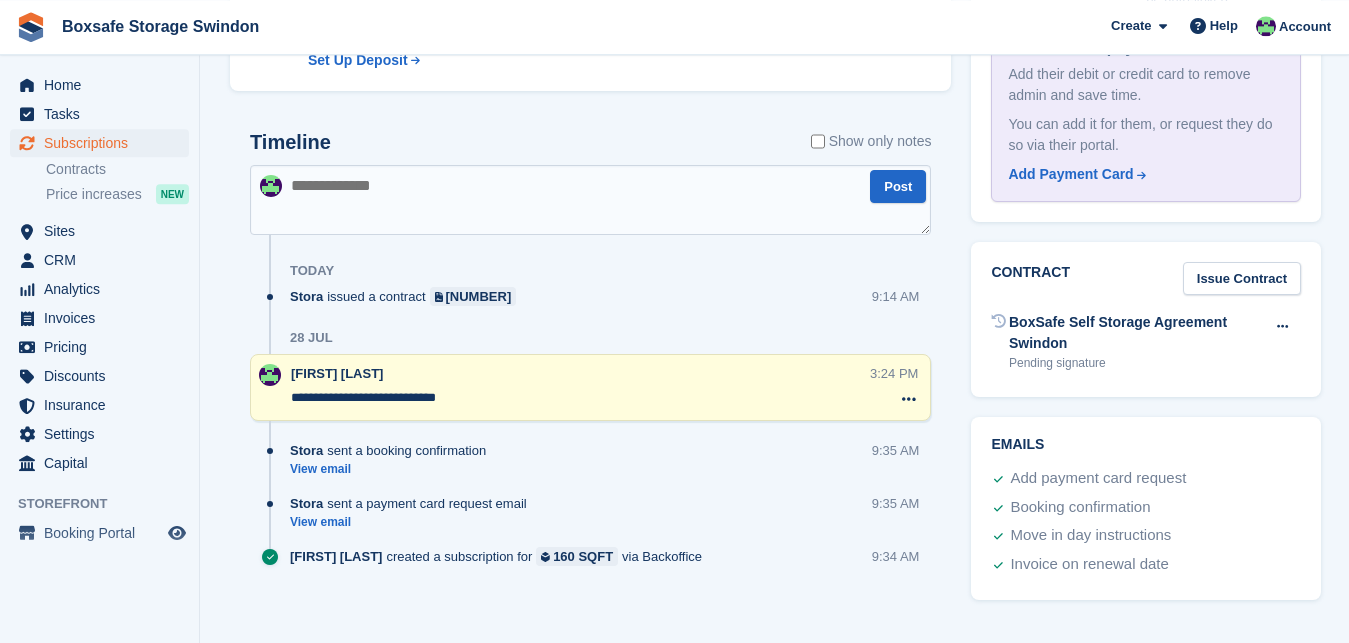 scroll, scrollTop: 830, scrollLeft: 0, axis: vertical 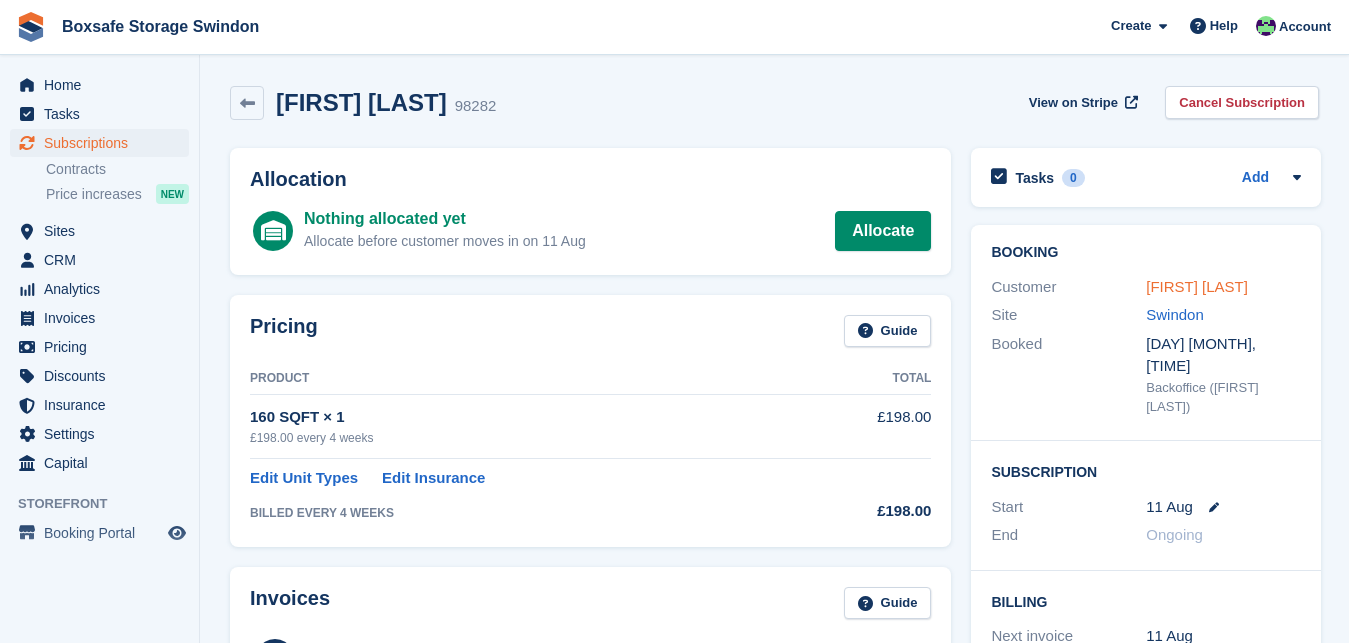 click on "James Barnett" at bounding box center (1197, 286) 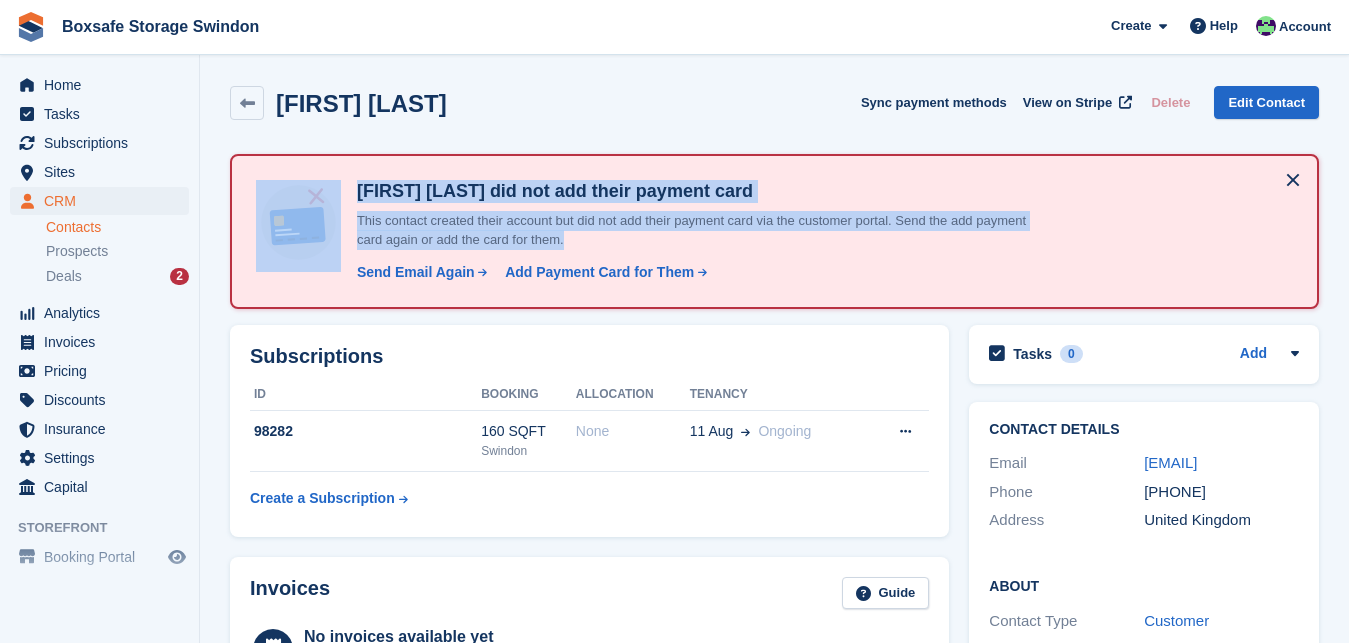 drag, startPoint x: 1346, startPoint y: 137, endPoint x: 1355, endPoint y: 358, distance: 221.18318 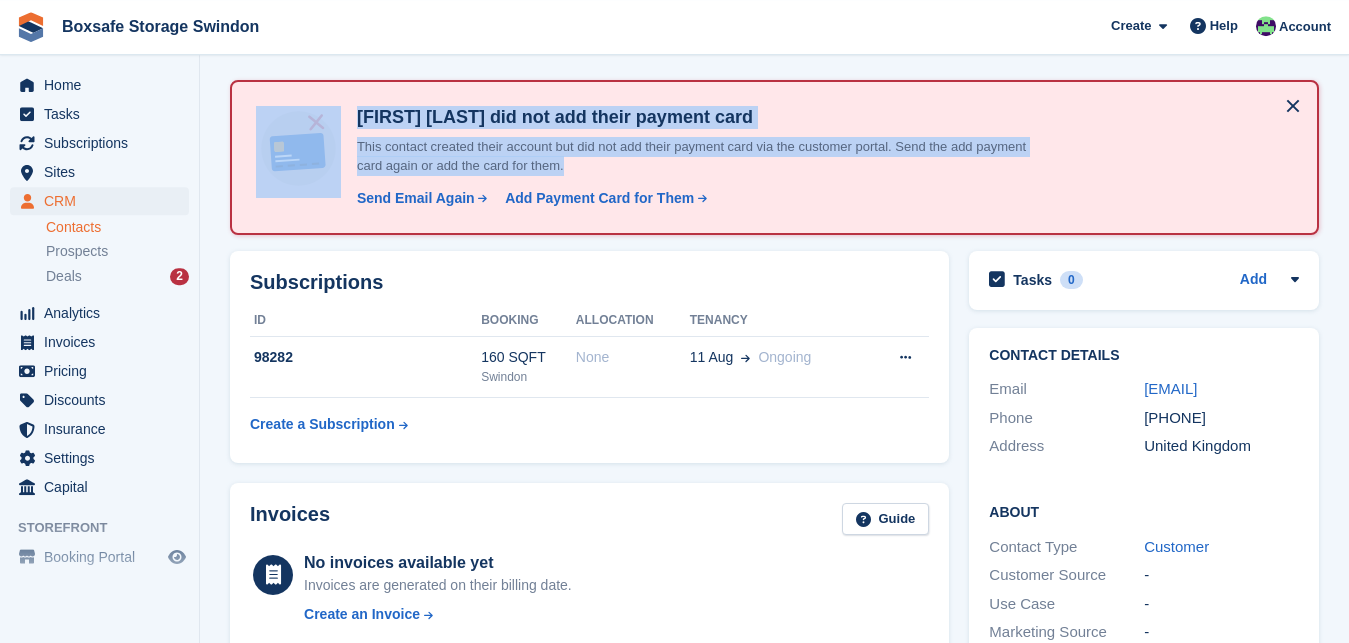 scroll, scrollTop: 71, scrollLeft: 0, axis: vertical 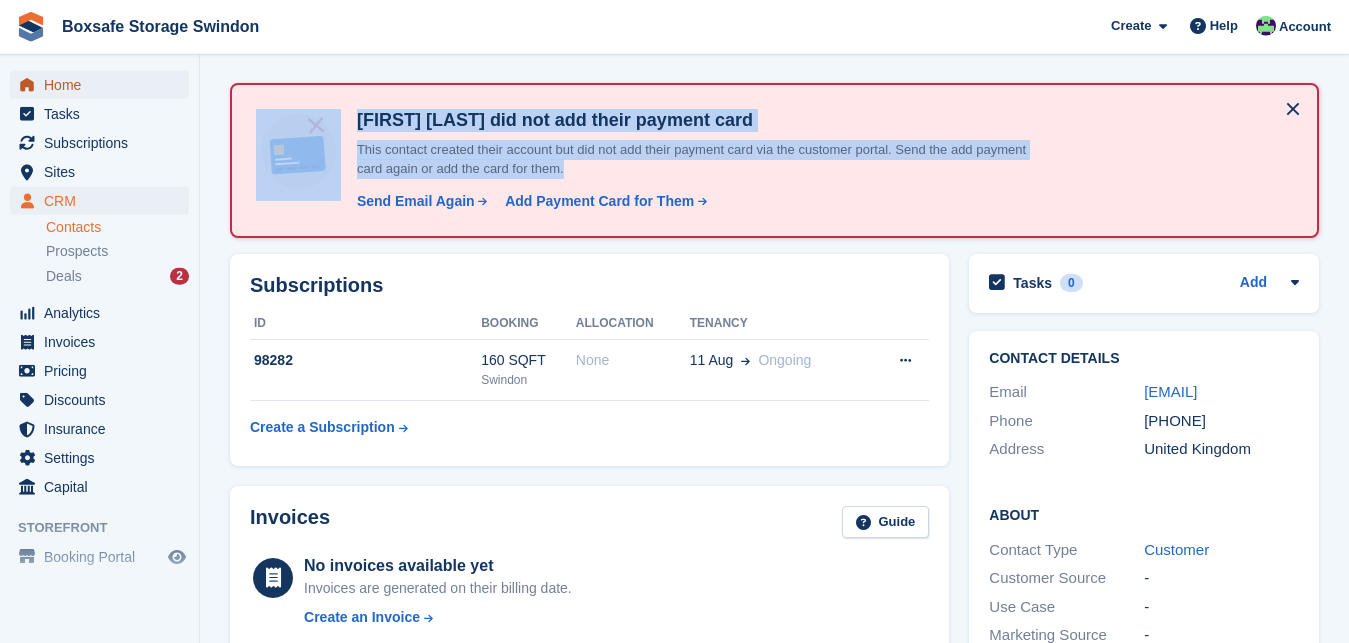 click on "Home" at bounding box center (104, 85) 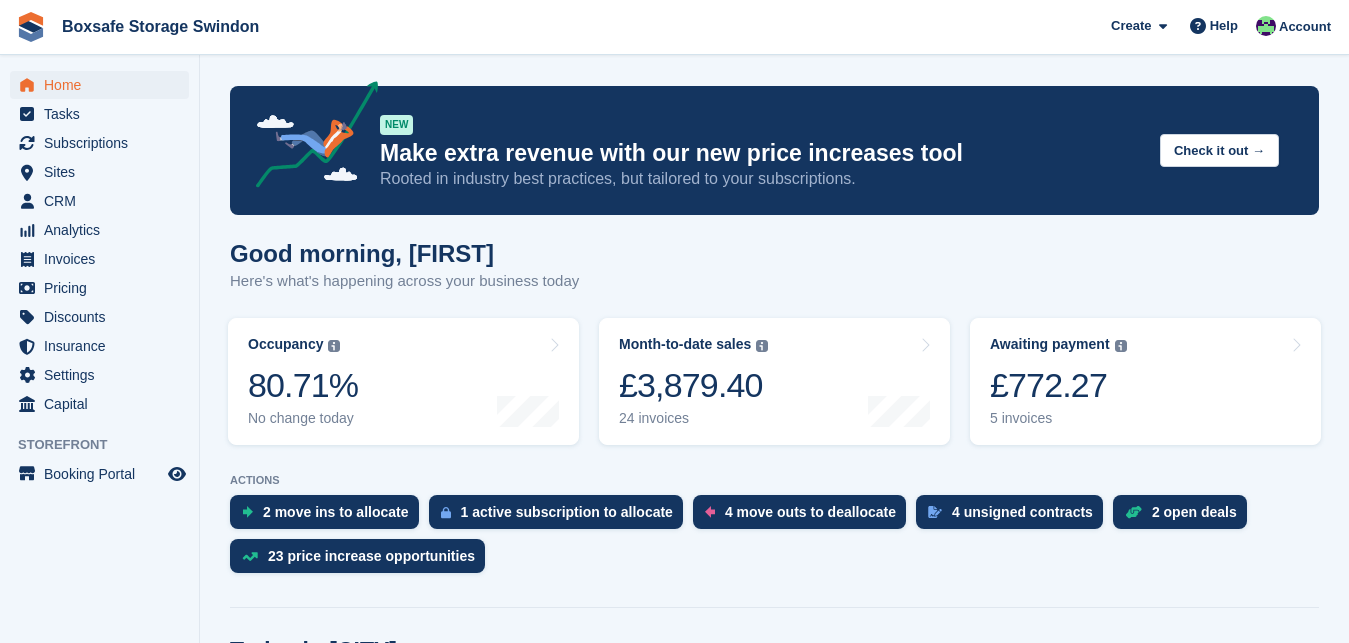 scroll, scrollTop: 0, scrollLeft: 0, axis: both 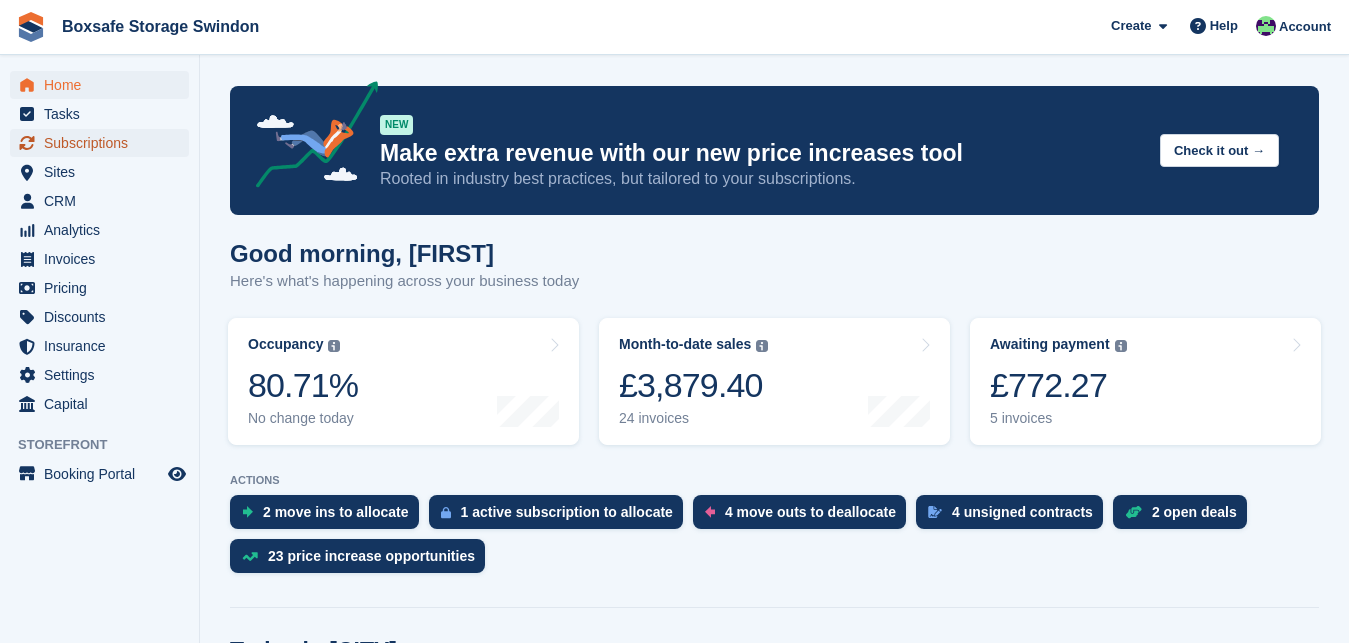 click on "Subscriptions" at bounding box center (104, 143) 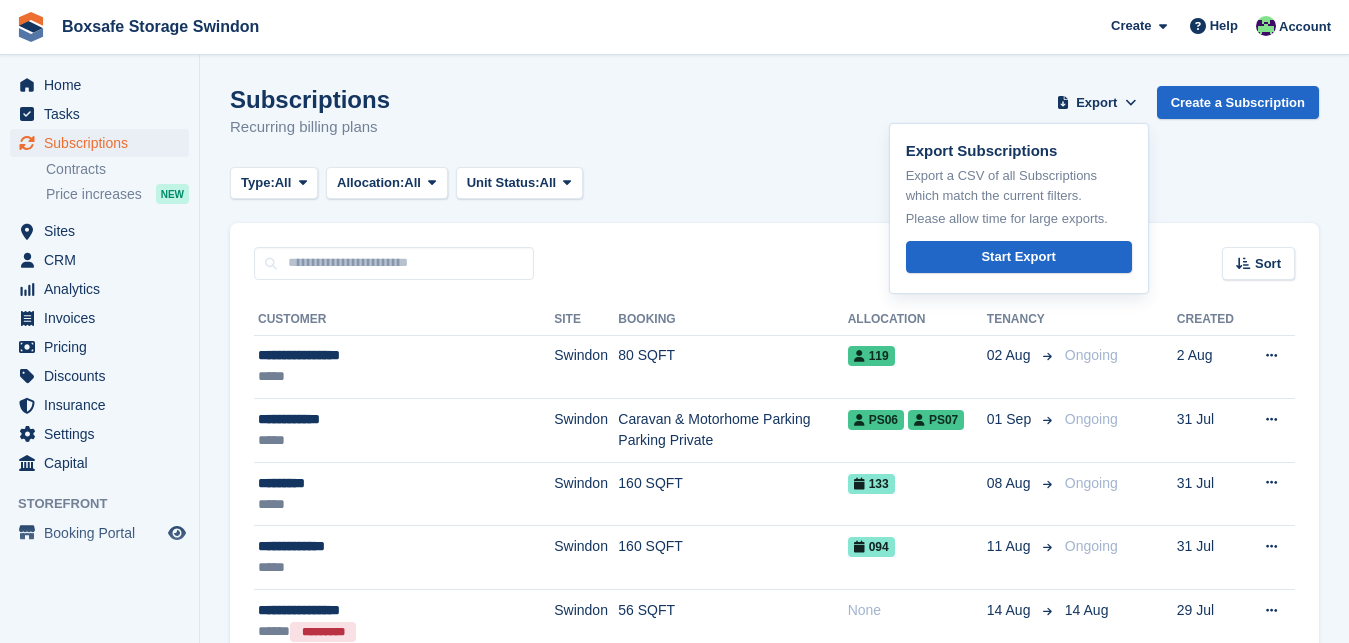 scroll, scrollTop: 0, scrollLeft: 0, axis: both 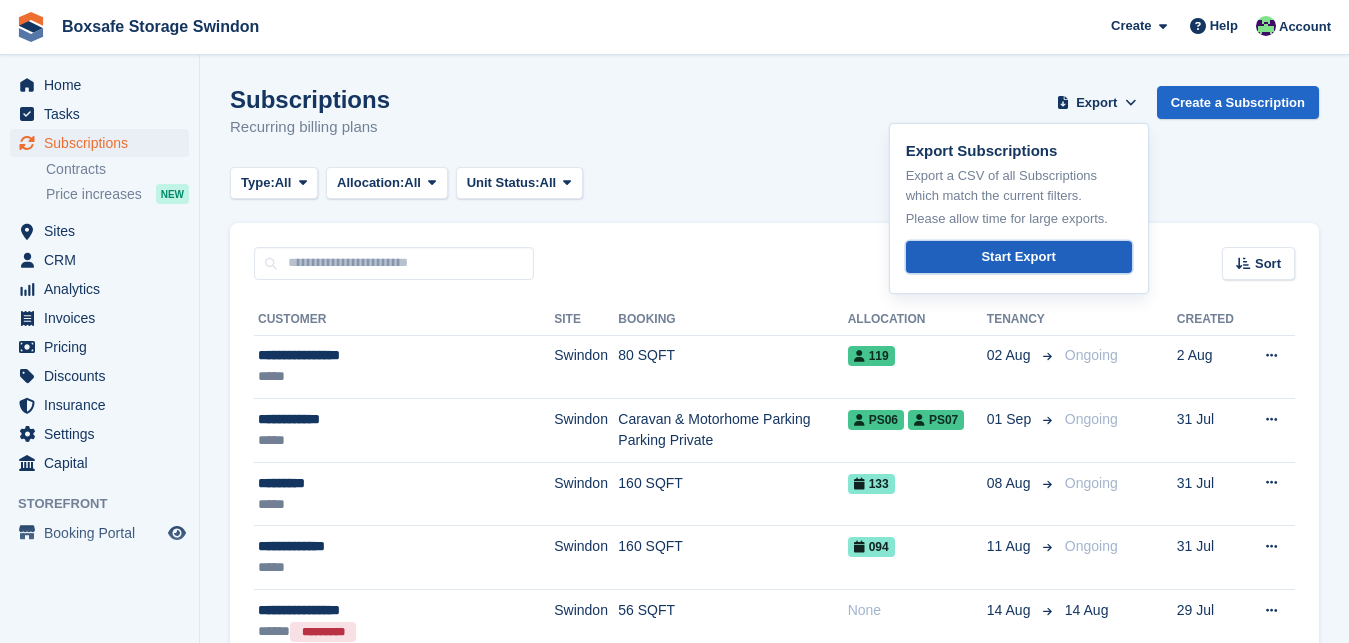 click on "Start Export" at bounding box center (1018, 257) 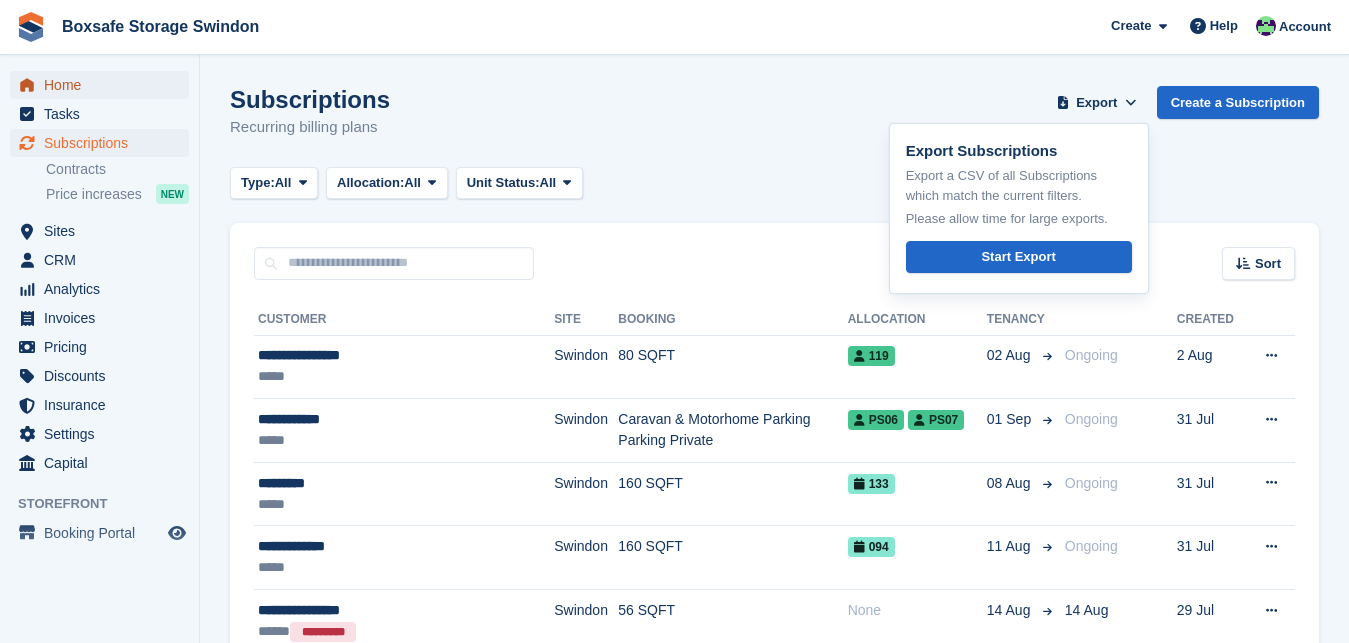 click on "Home" at bounding box center (104, 85) 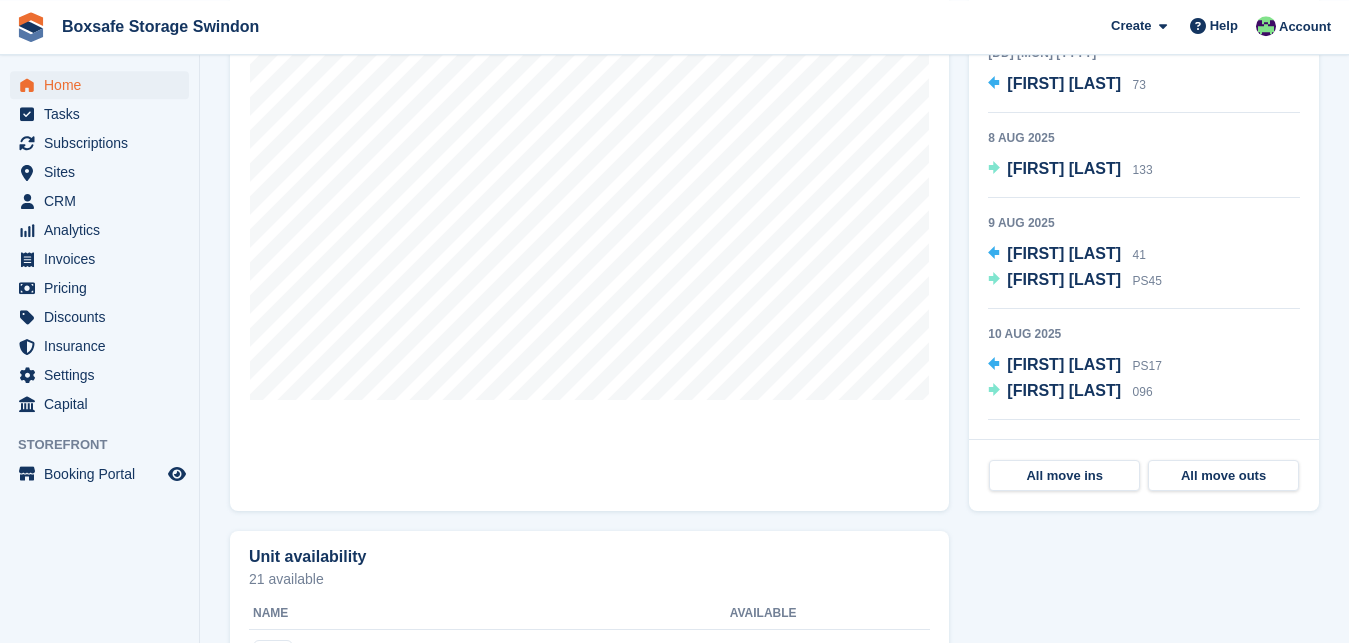 scroll, scrollTop: 710, scrollLeft: 0, axis: vertical 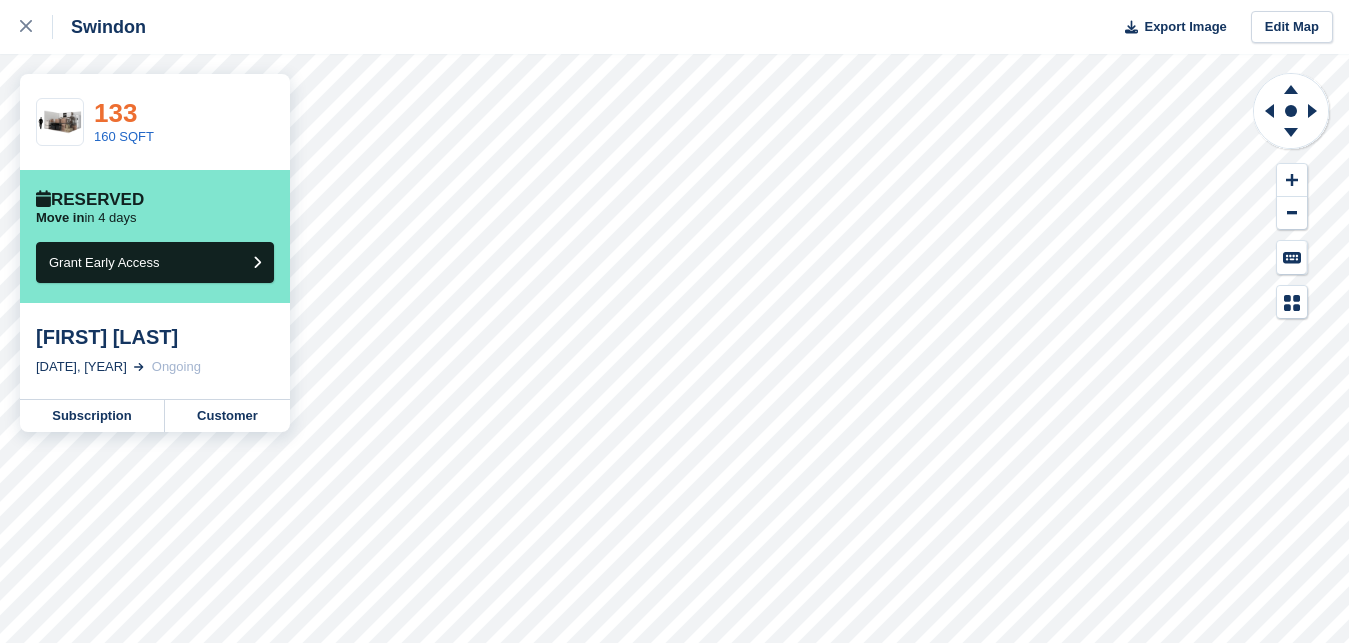 click on "133" at bounding box center [115, 113] 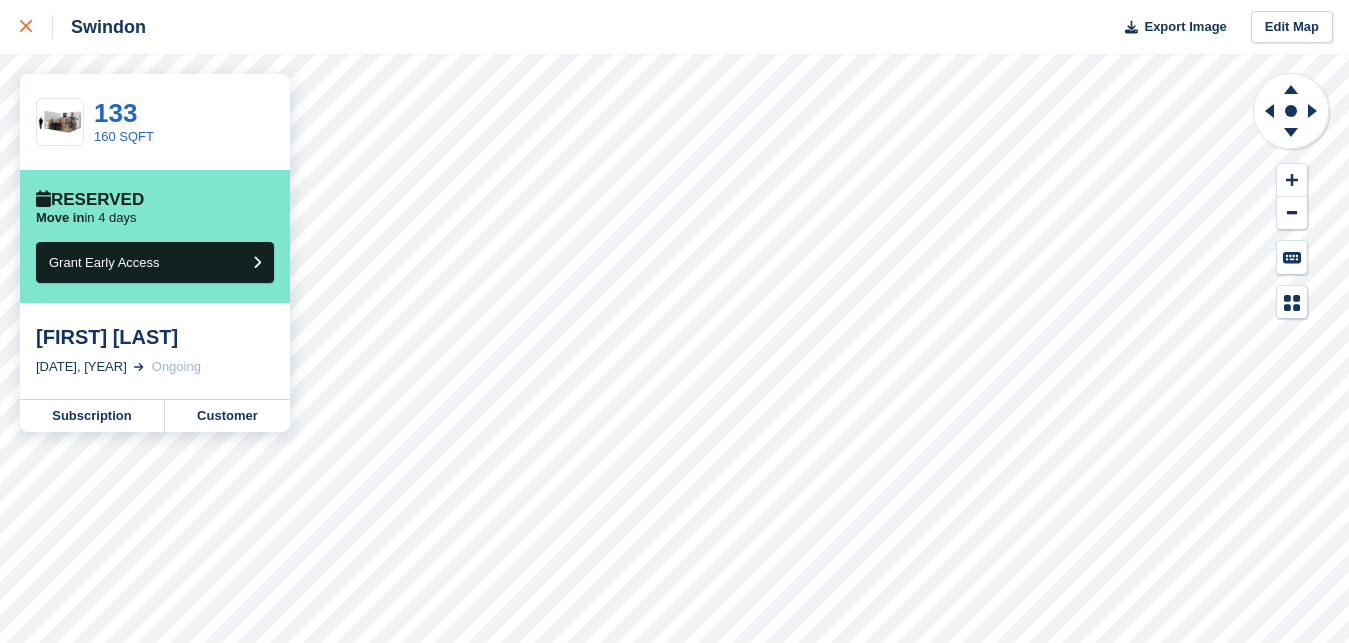 click at bounding box center [36, 27] 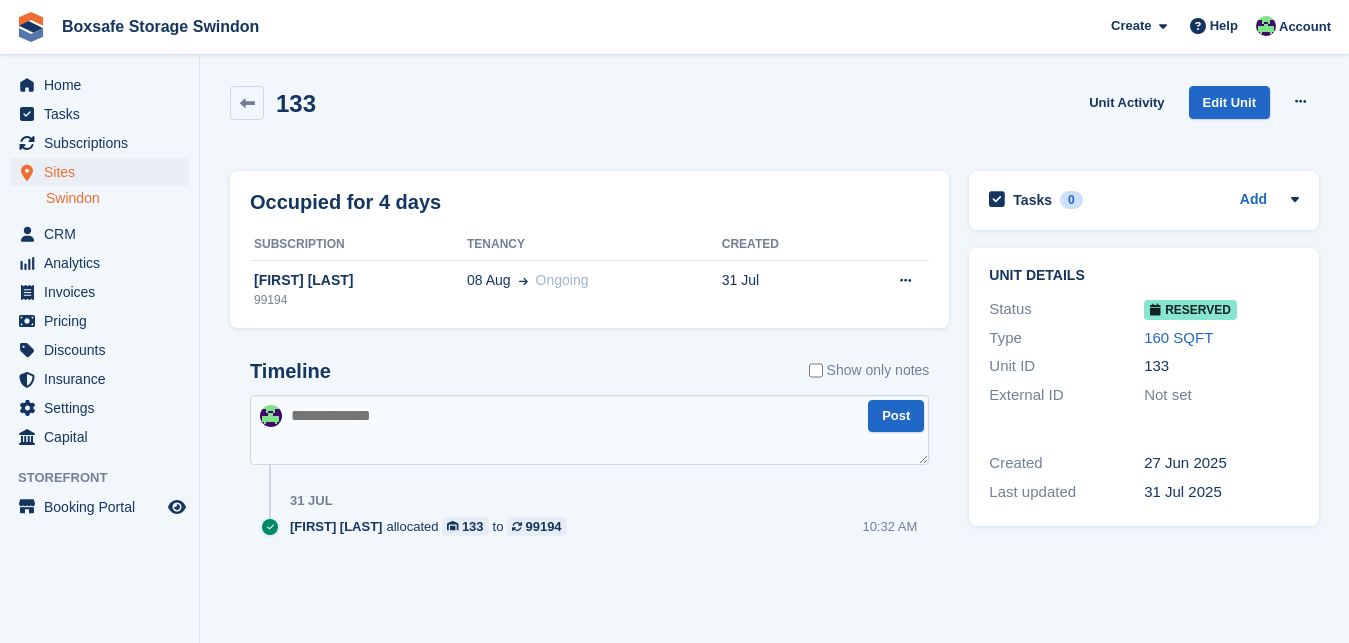 scroll, scrollTop: 0, scrollLeft: 0, axis: both 